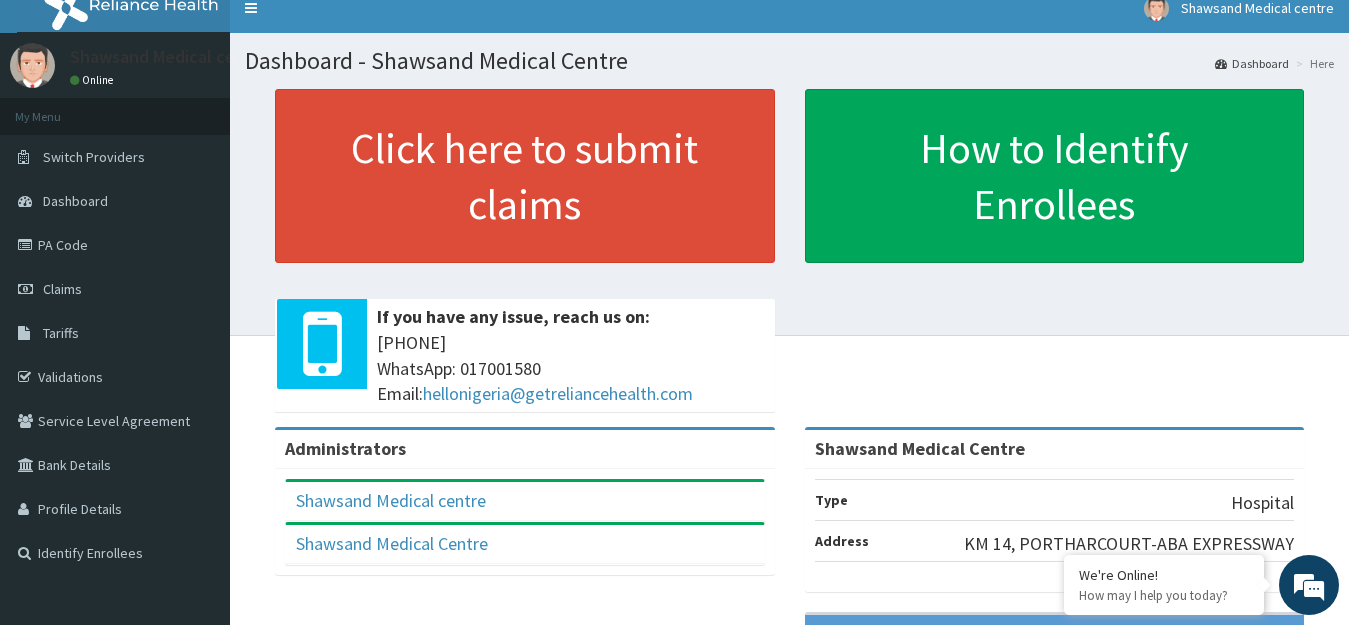 scroll, scrollTop: 0, scrollLeft: 0, axis: both 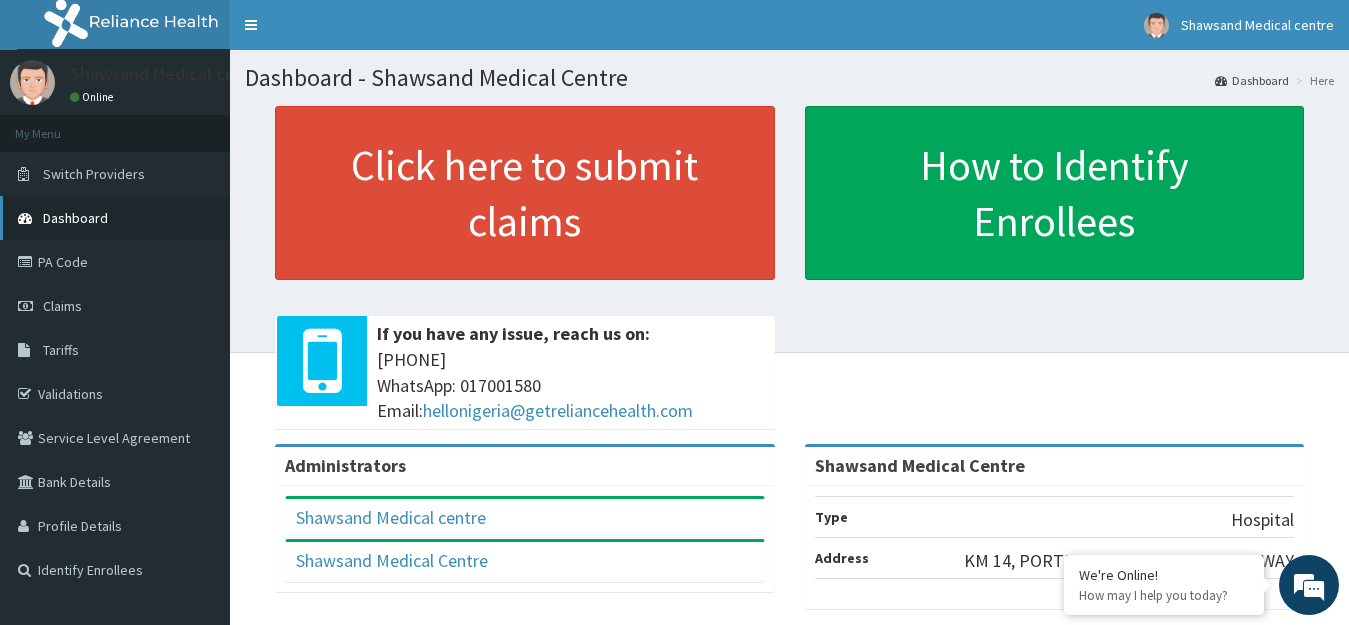click on "Dashboard" at bounding box center [75, 218] 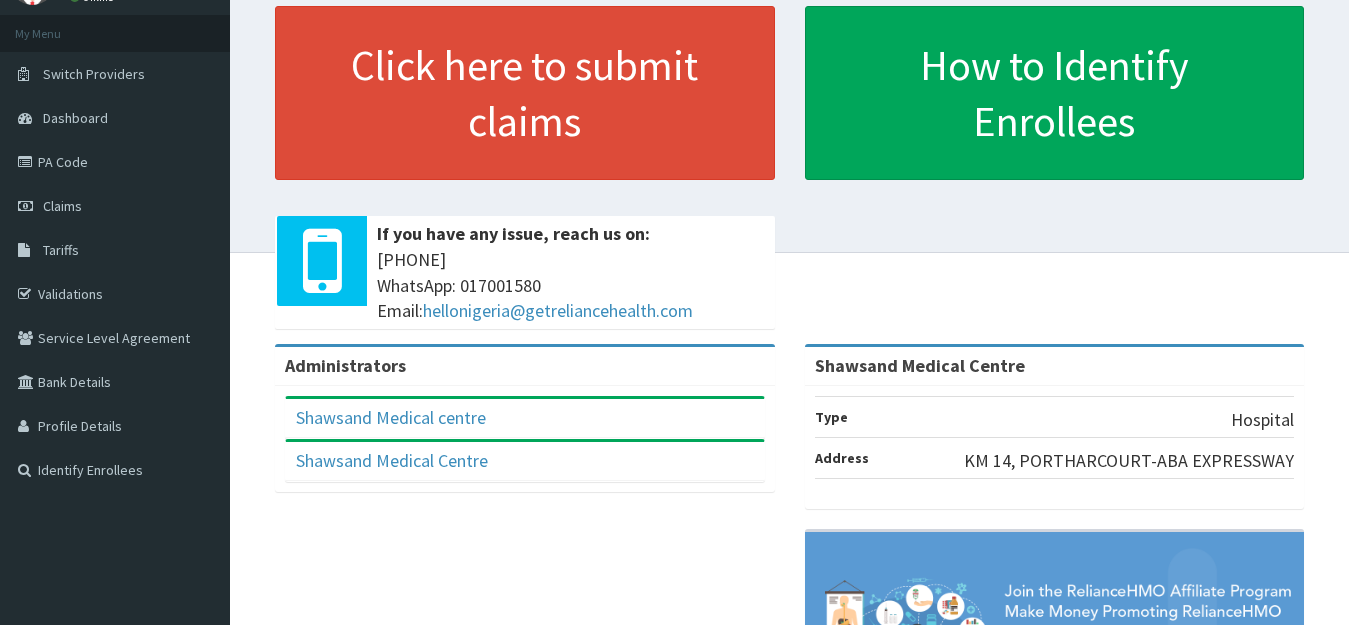 scroll, scrollTop: 100, scrollLeft: 0, axis: vertical 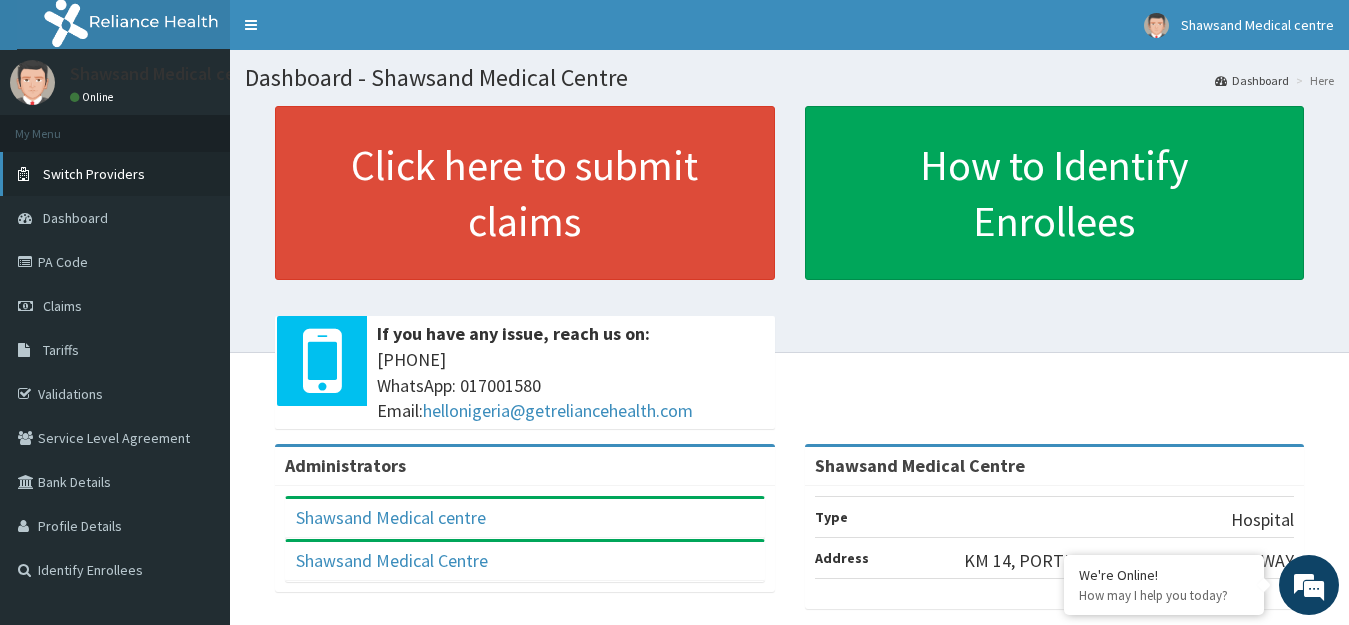 click on "Switch Providers" at bounding box center (94, 174) 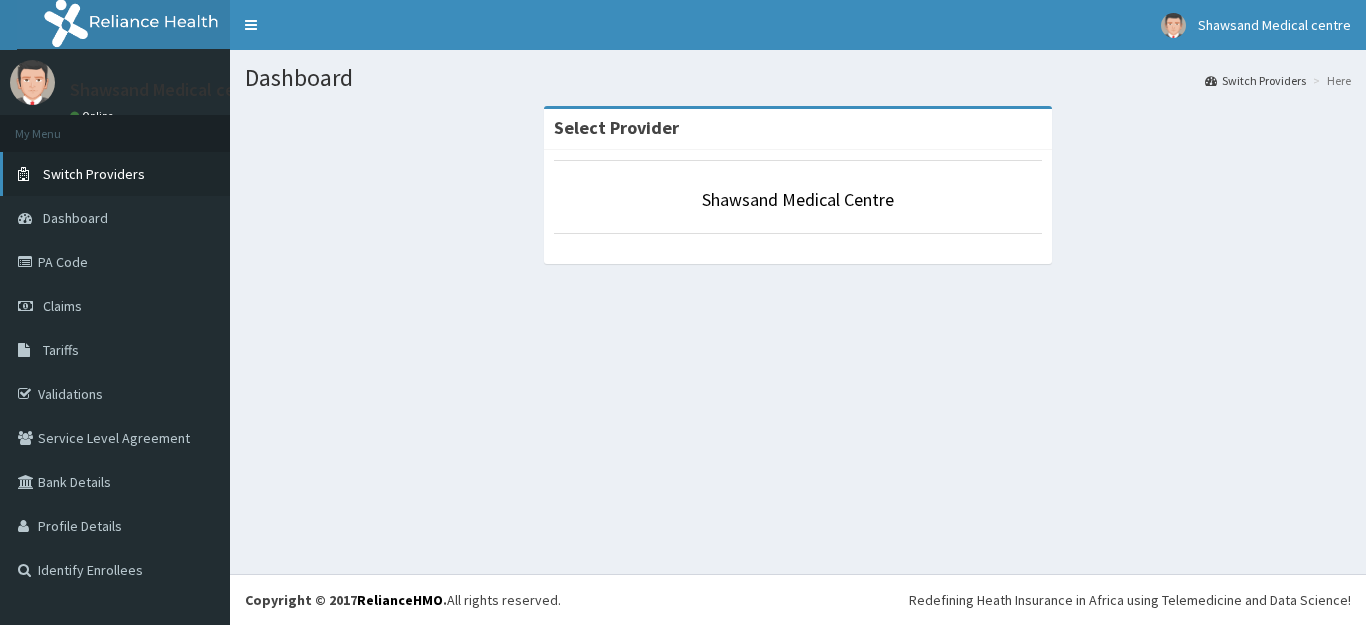scroll, scrollTop: 0, scrollLeft: 0, axis: both 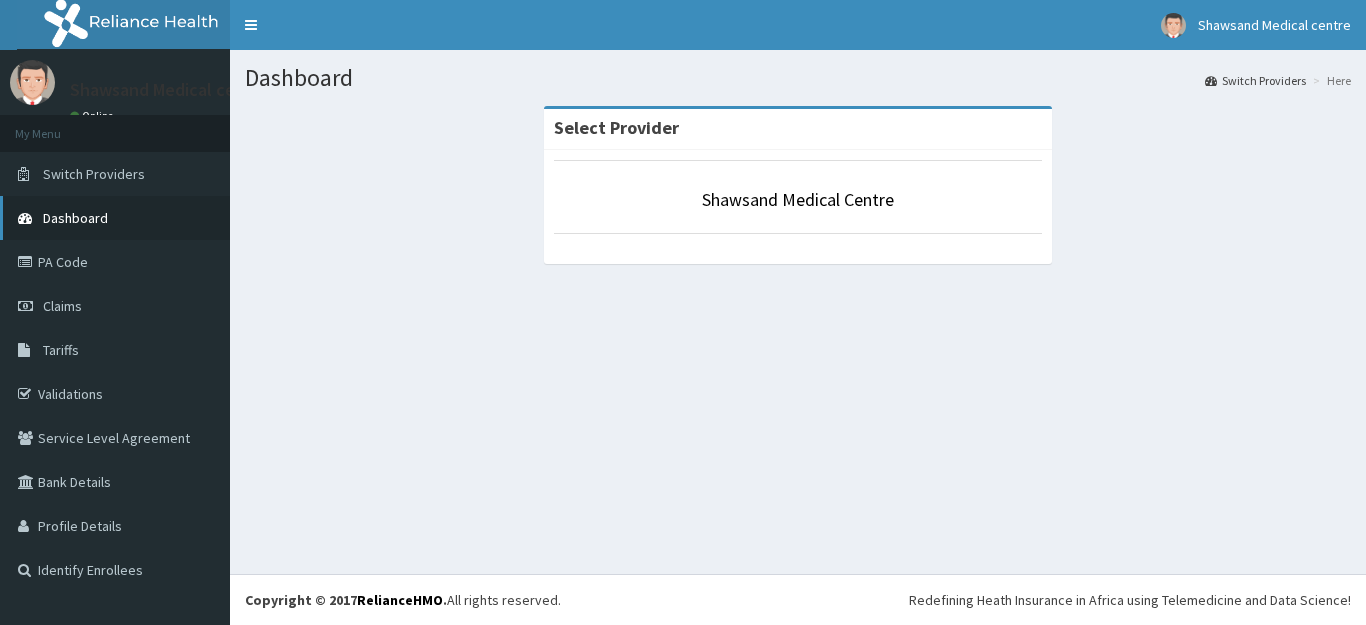 click on "Dashboard" at bounding box center (75, 218) 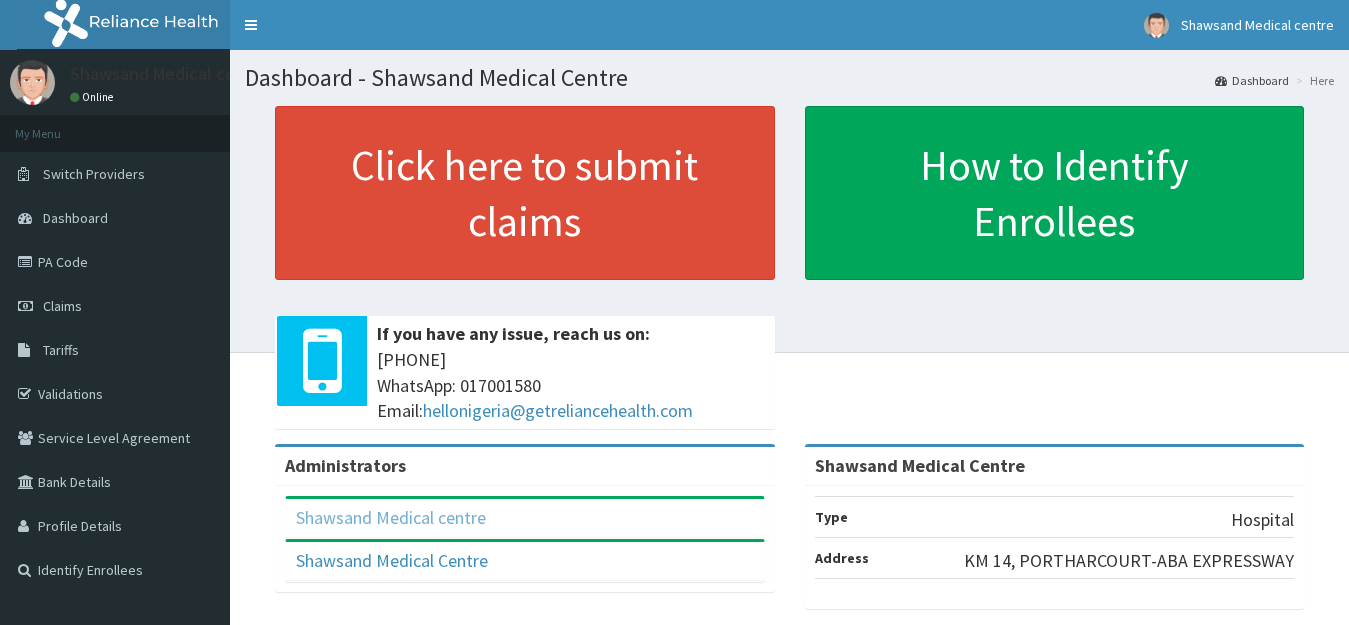 scroll, scrollTop: 200, scrollLeft: 0, axis: vertical 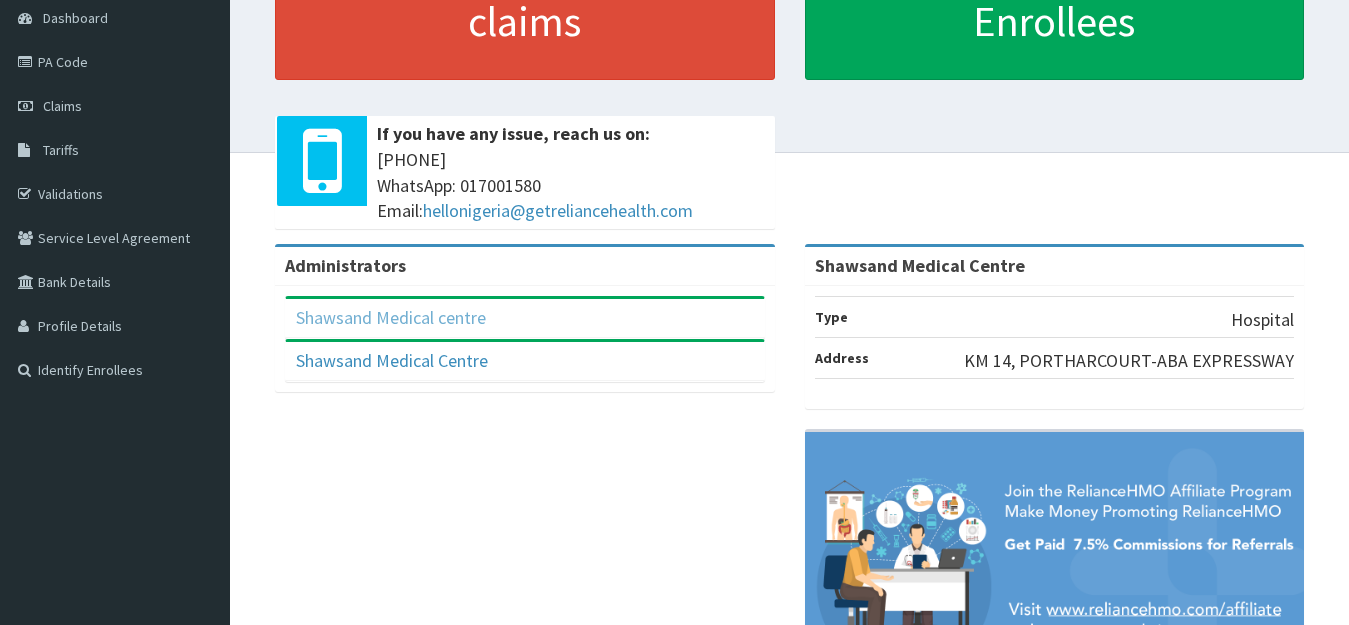 click on "Shawsand Medical centre" at bounding box center [391, 317] 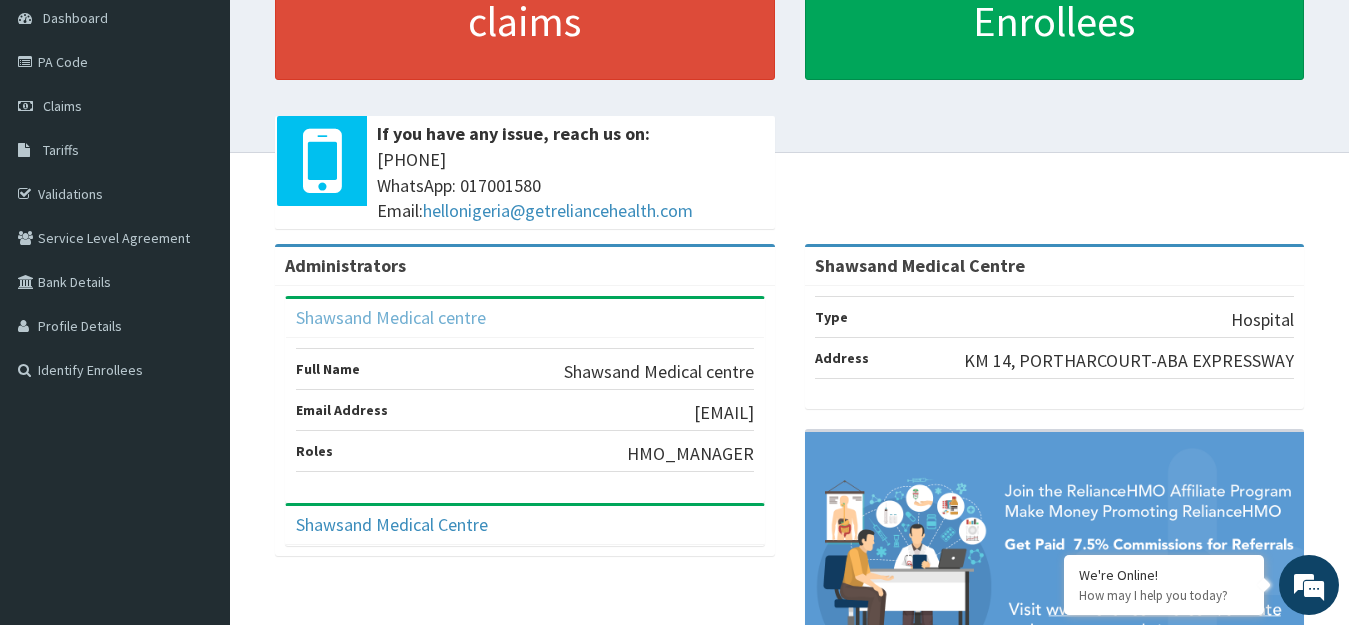 click on "Shawsand Medical centre" at bounding box center [391, 317] 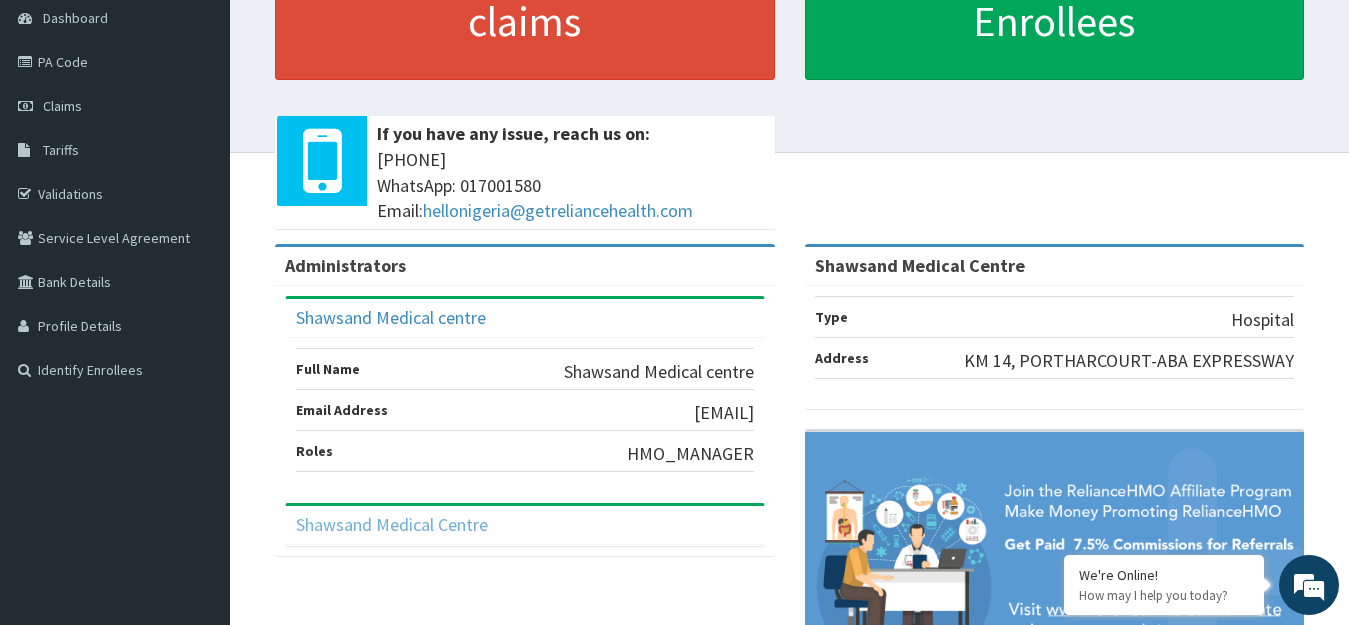 click on "Shawsand Medical Centre" at bounding box center (392, 524) 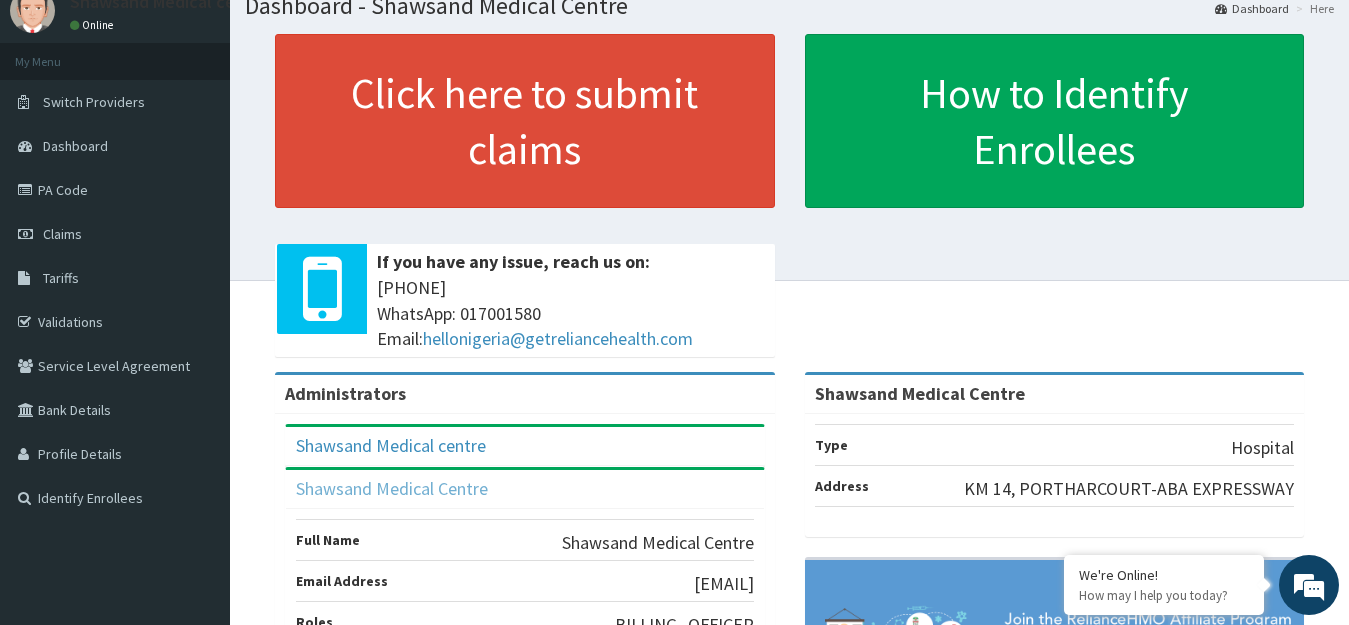 scroll, scrollTop: 0, scrollLeft: 0, axis: both 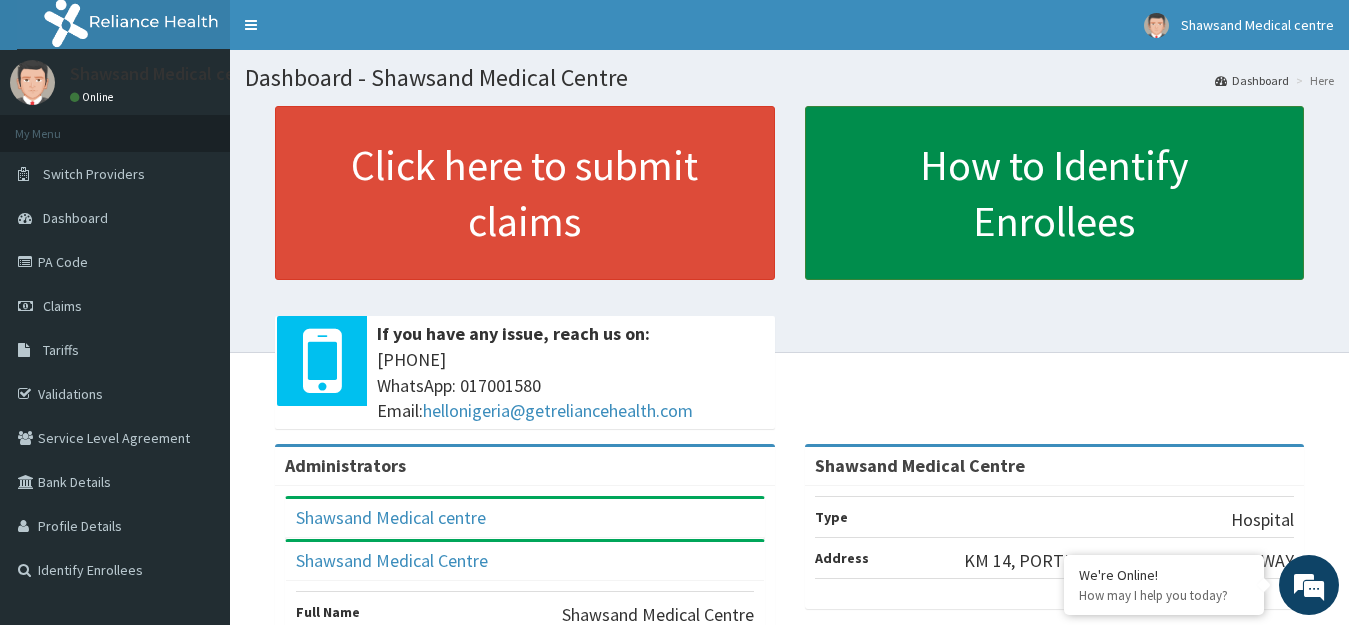 click on "How to Identify Enrollees" at bounding box center [1055, 193] 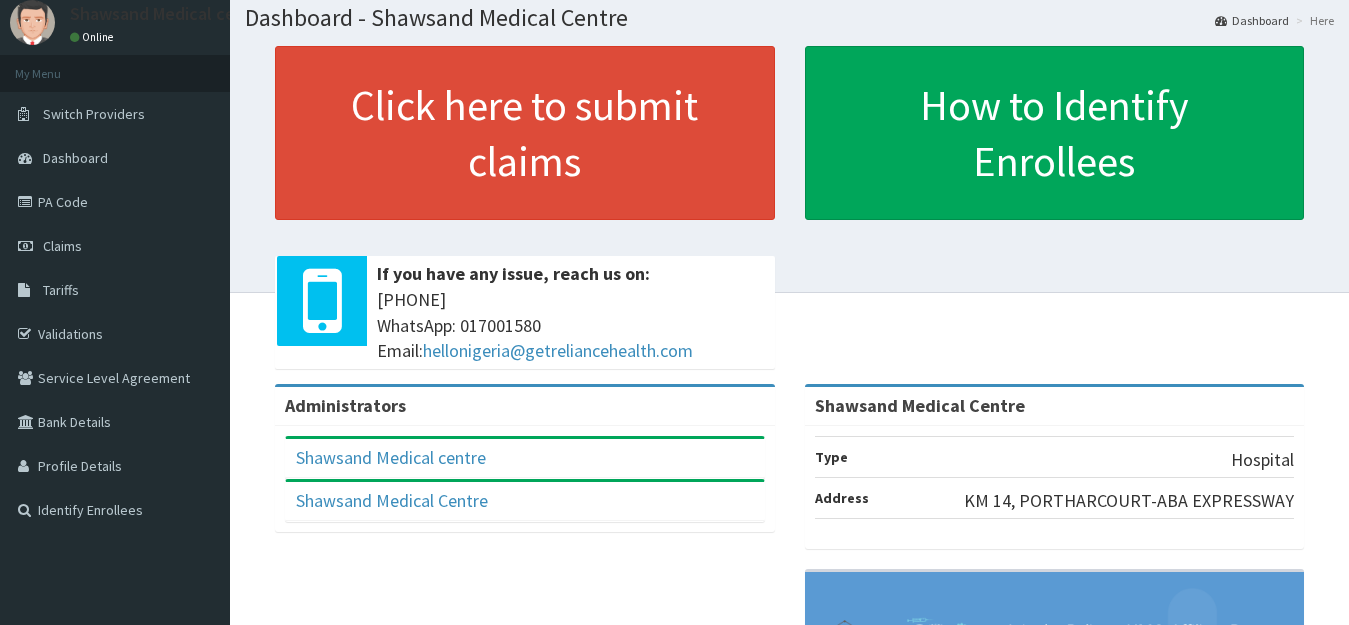 scroll, scrollTop: 23, scrollLeft: 0, axis: vertical 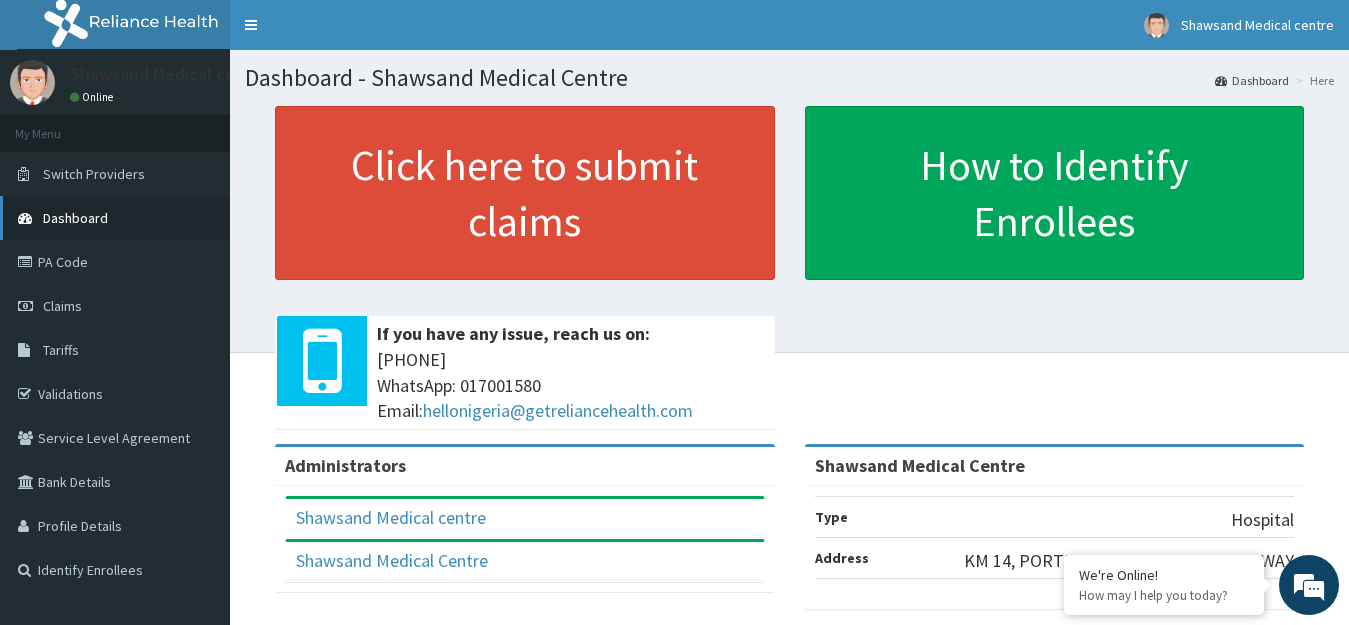 click on "Dashboard" at bounding box center [75, 218] 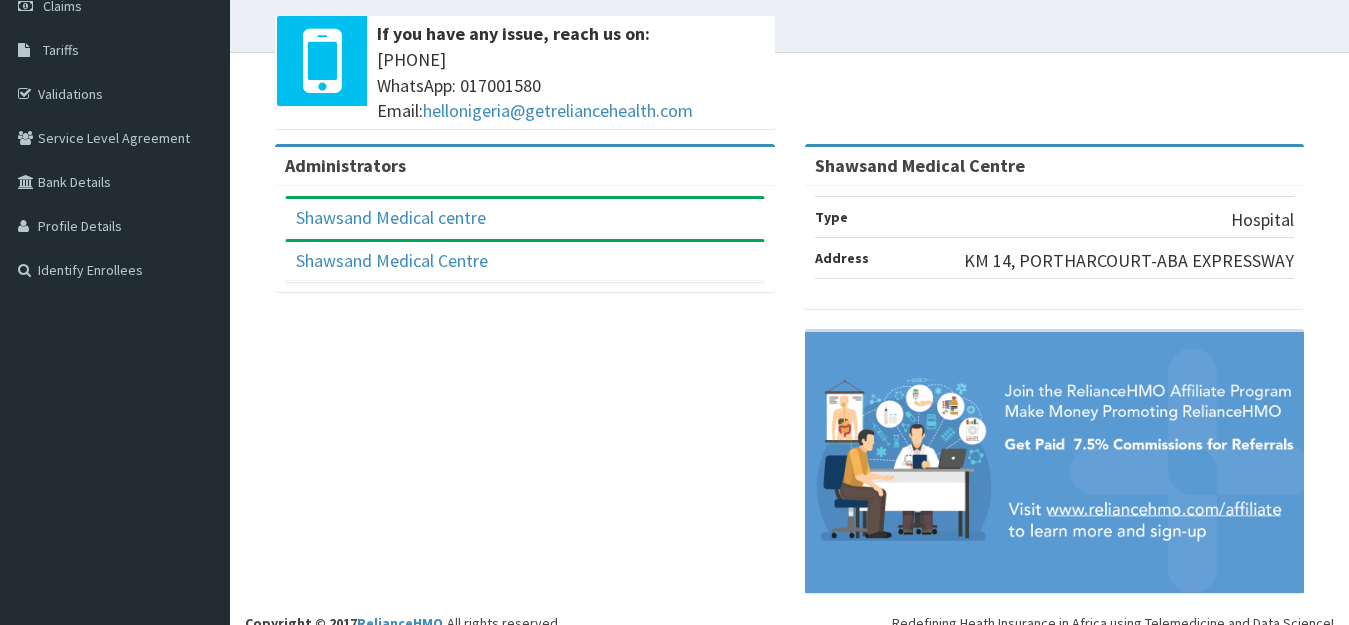 scroll, scrollTop: 250, scrollLeft: 0, axis: vertical 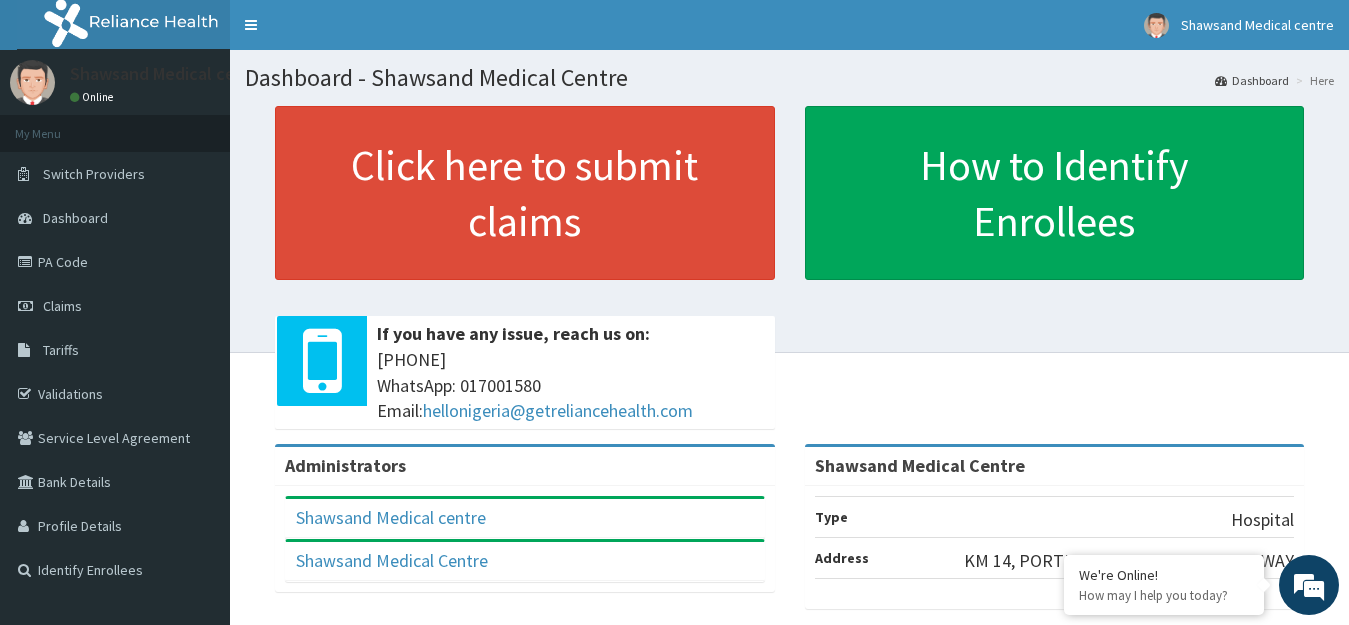 click on "Dashboard" at bounding box center [1252, 80] 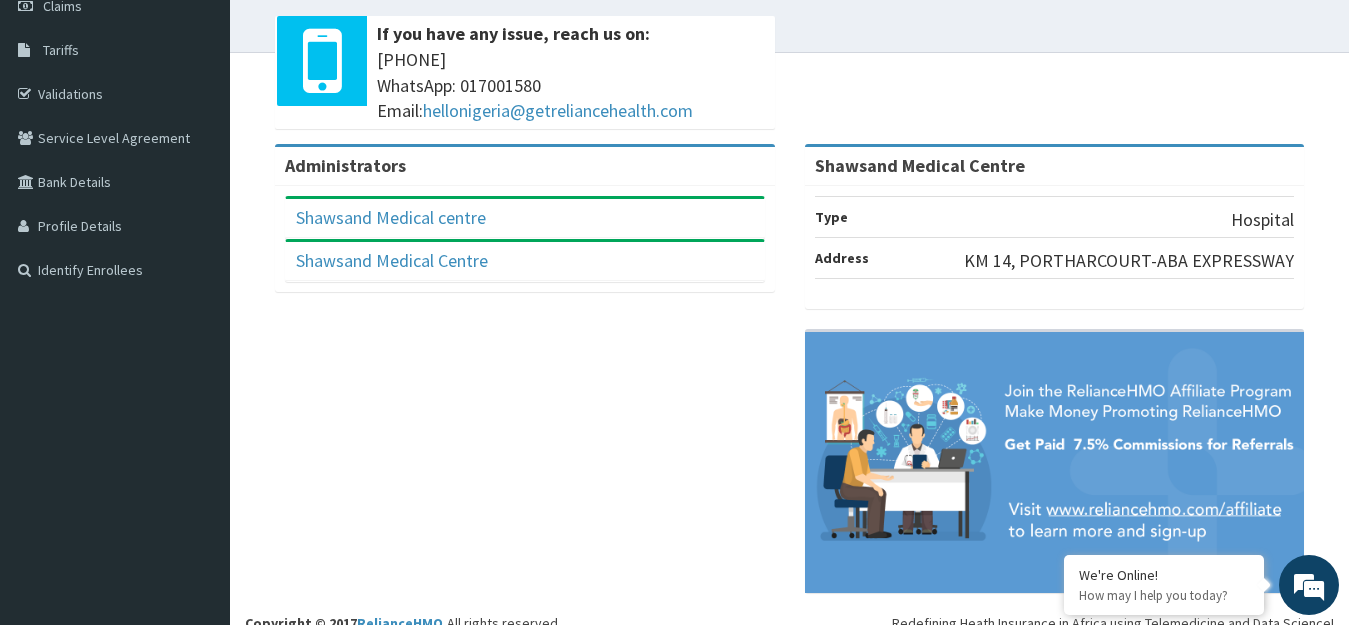 scroll, scrollTop: 0, scrollLeft: 0, axis: both 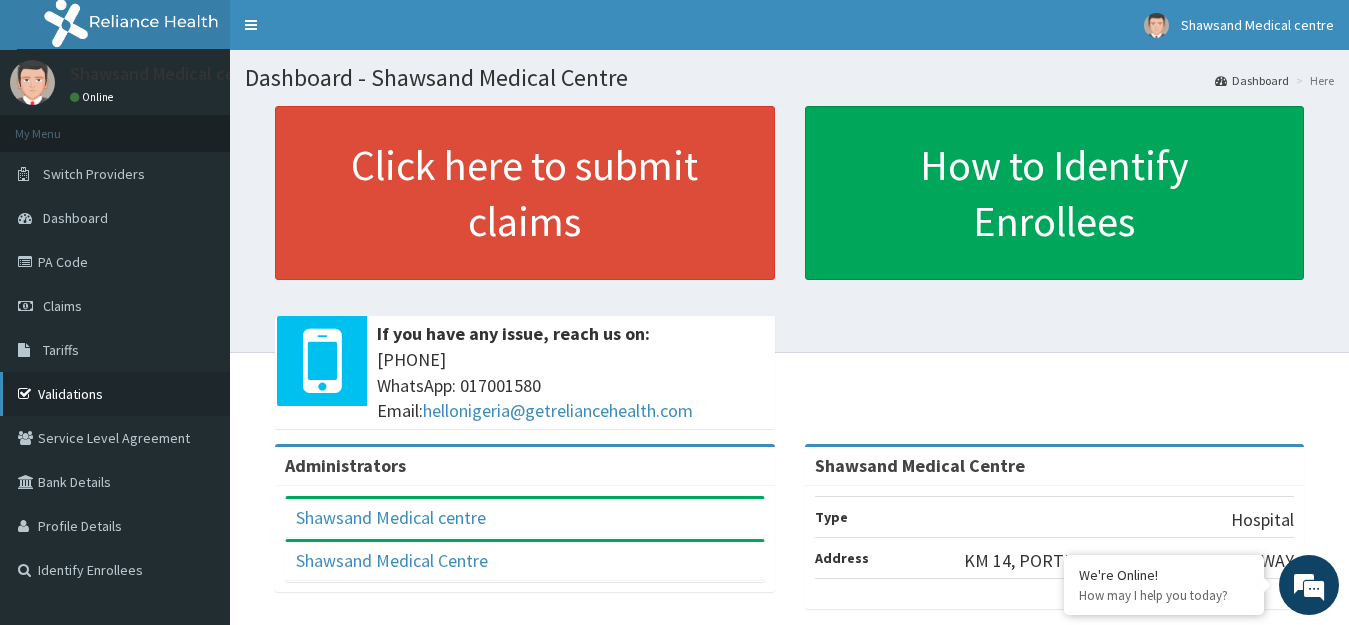 click on "Validations" at bounding box center [115, 394] 